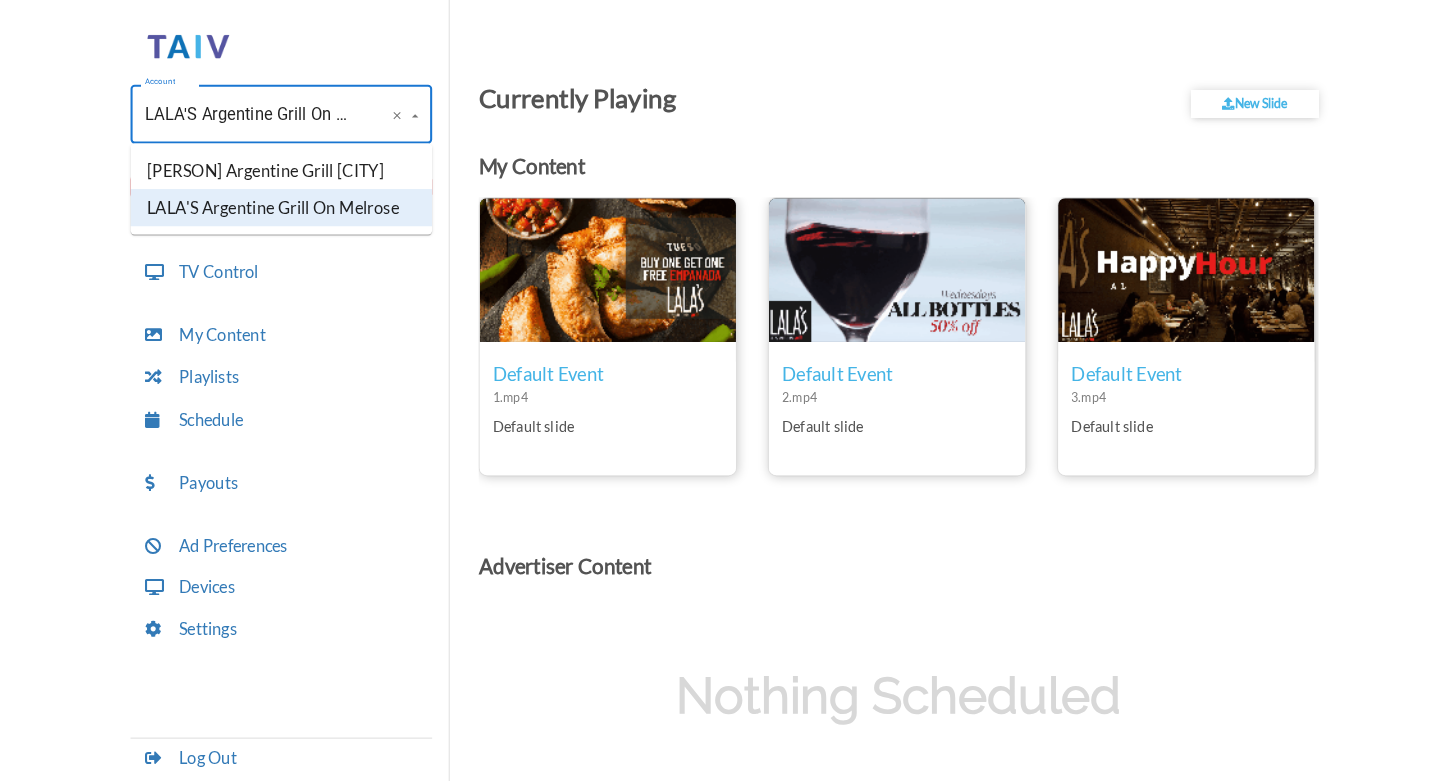scroll, scrollTop: 0, scrollLeft: 0, axis: both 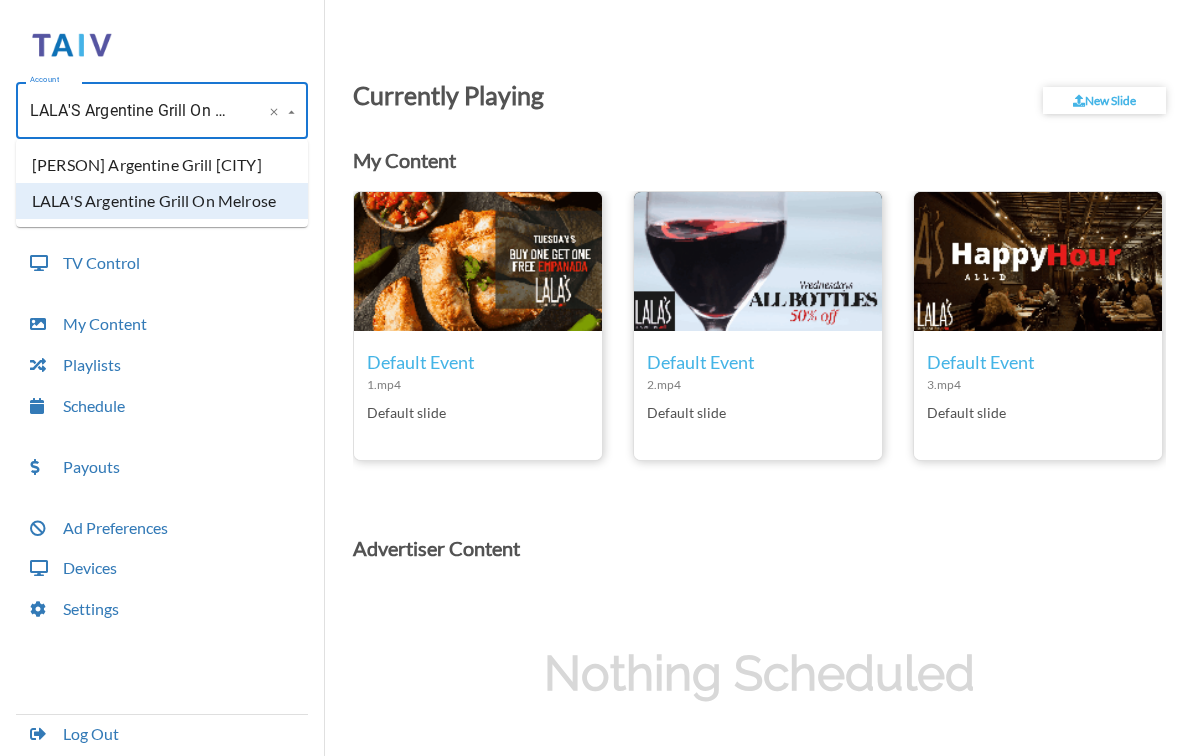 click on "LALA'S Argentine Grill On Melrose" at bounding box center [134, 111] 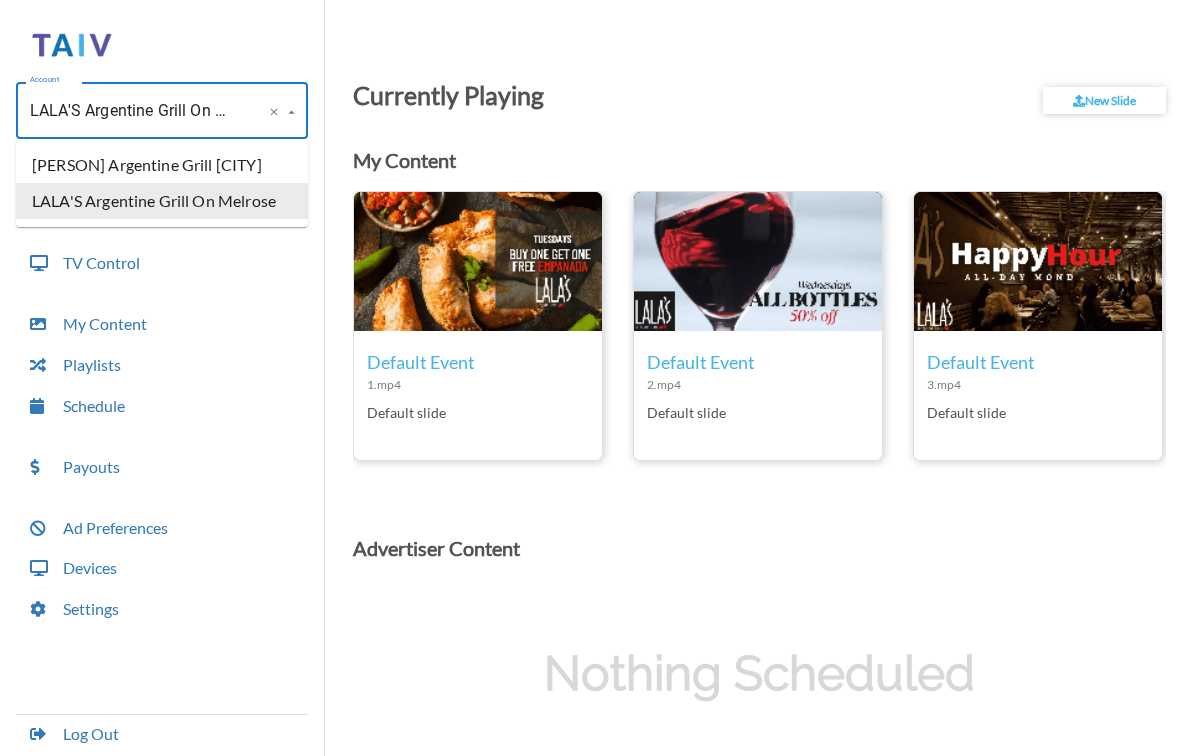 click on "LALA'S Argentine Grill On Melrose" at bounding box center [162, 201] 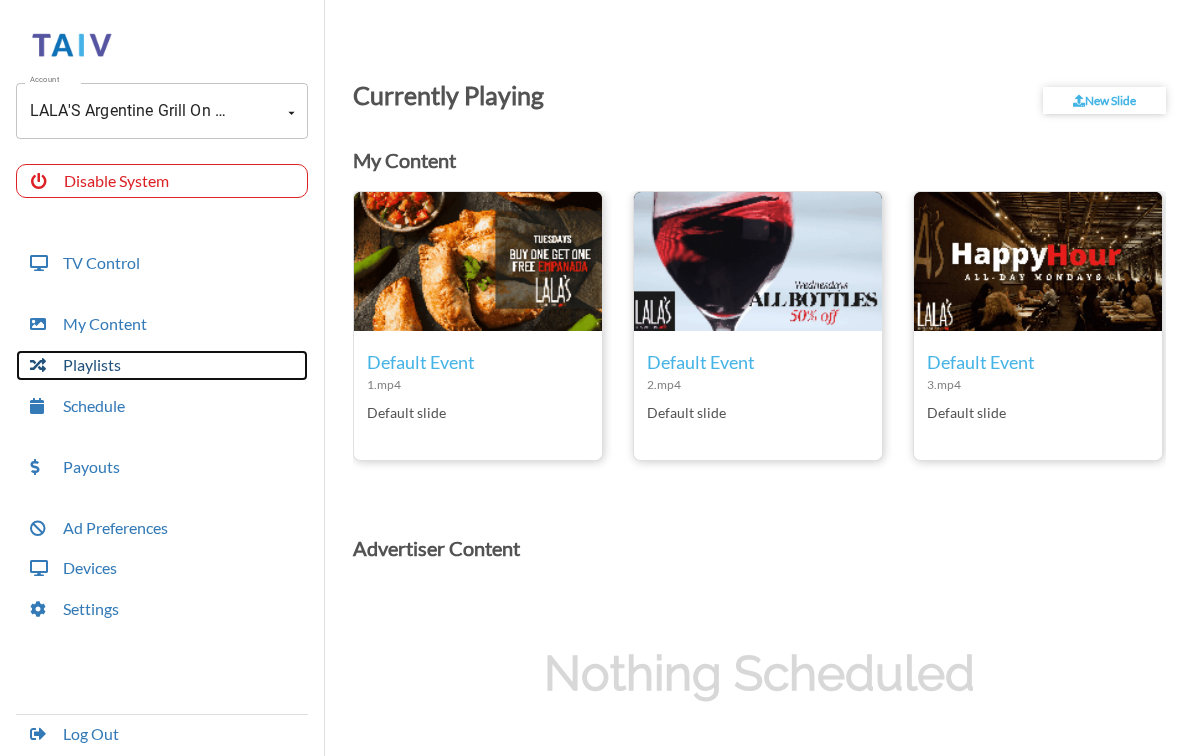 click on "Playlists" at bounding box center (162, 365) 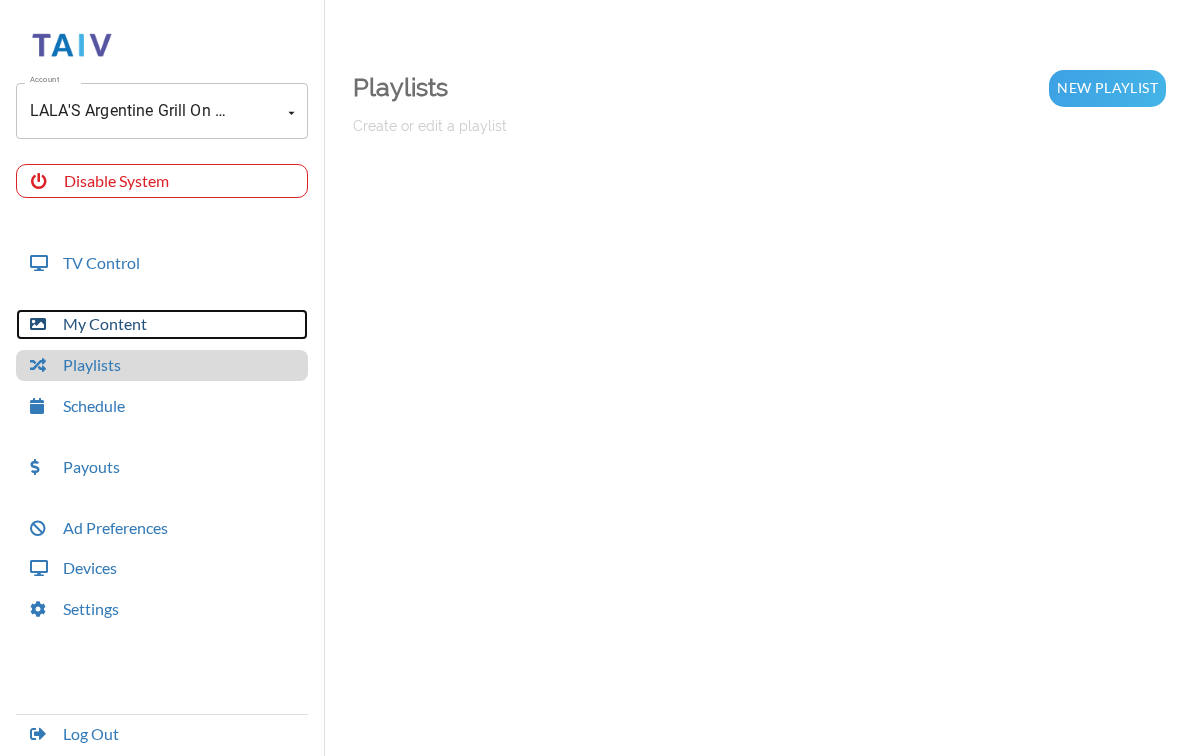 click on "My Content" at bounding box center [162, 324] 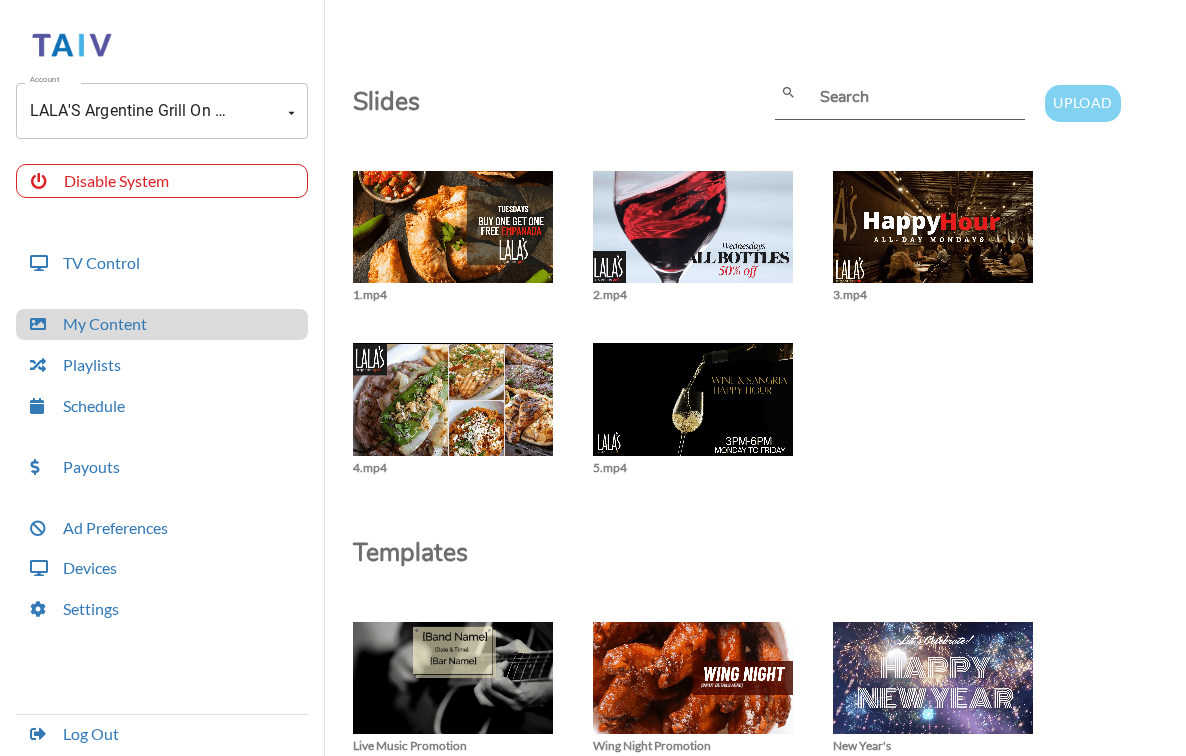 click on "Upload" at bounding box center [1082, 103] 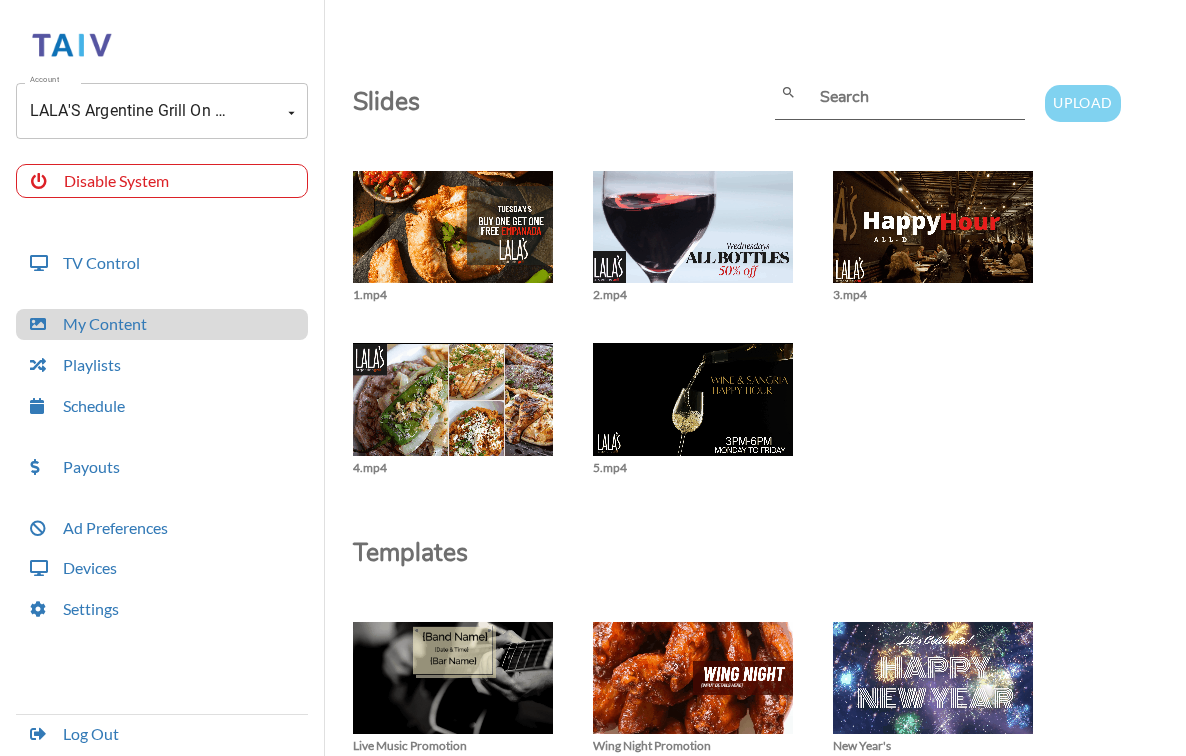 type on "C:\fakepath\[PERSON] Wine.mp4" 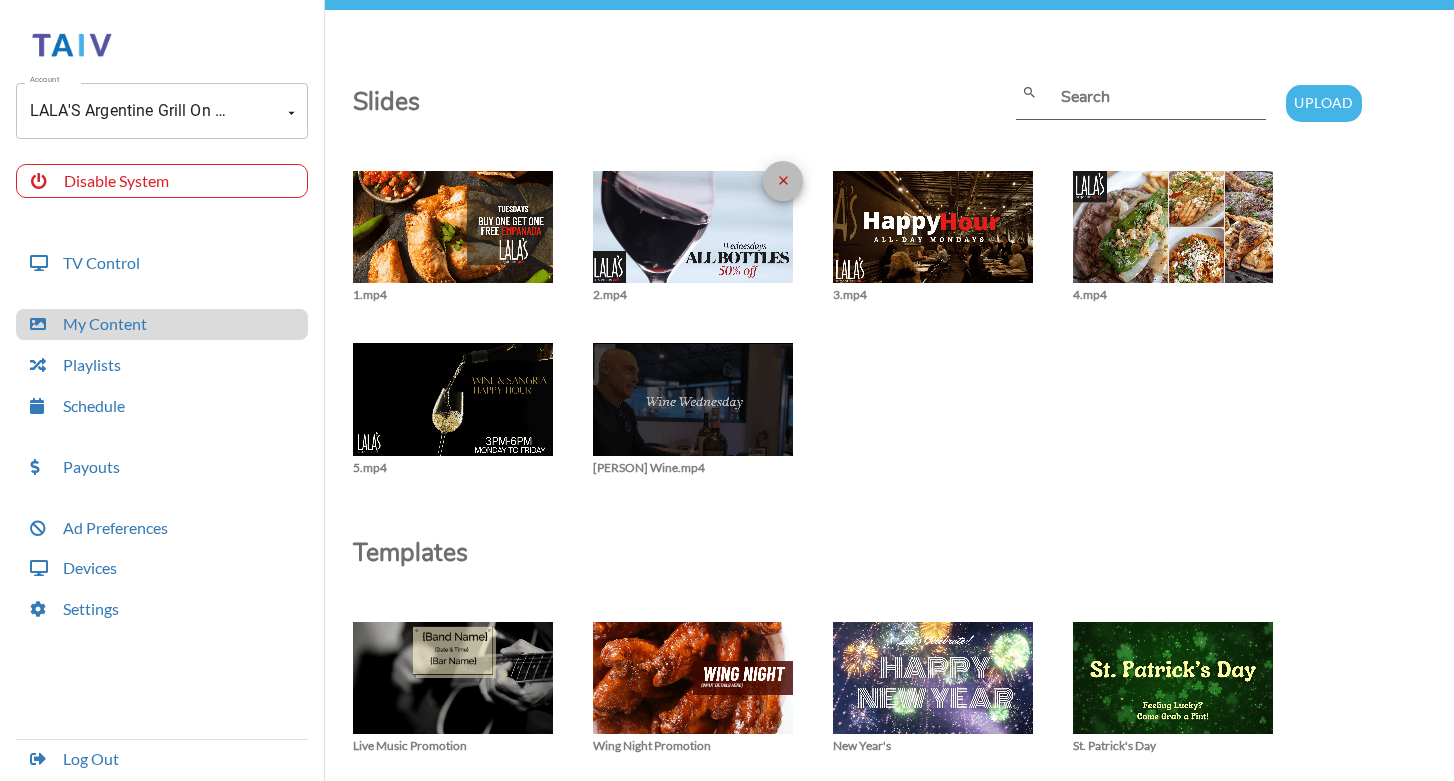 click on "close" at bounding box center (783, 180) 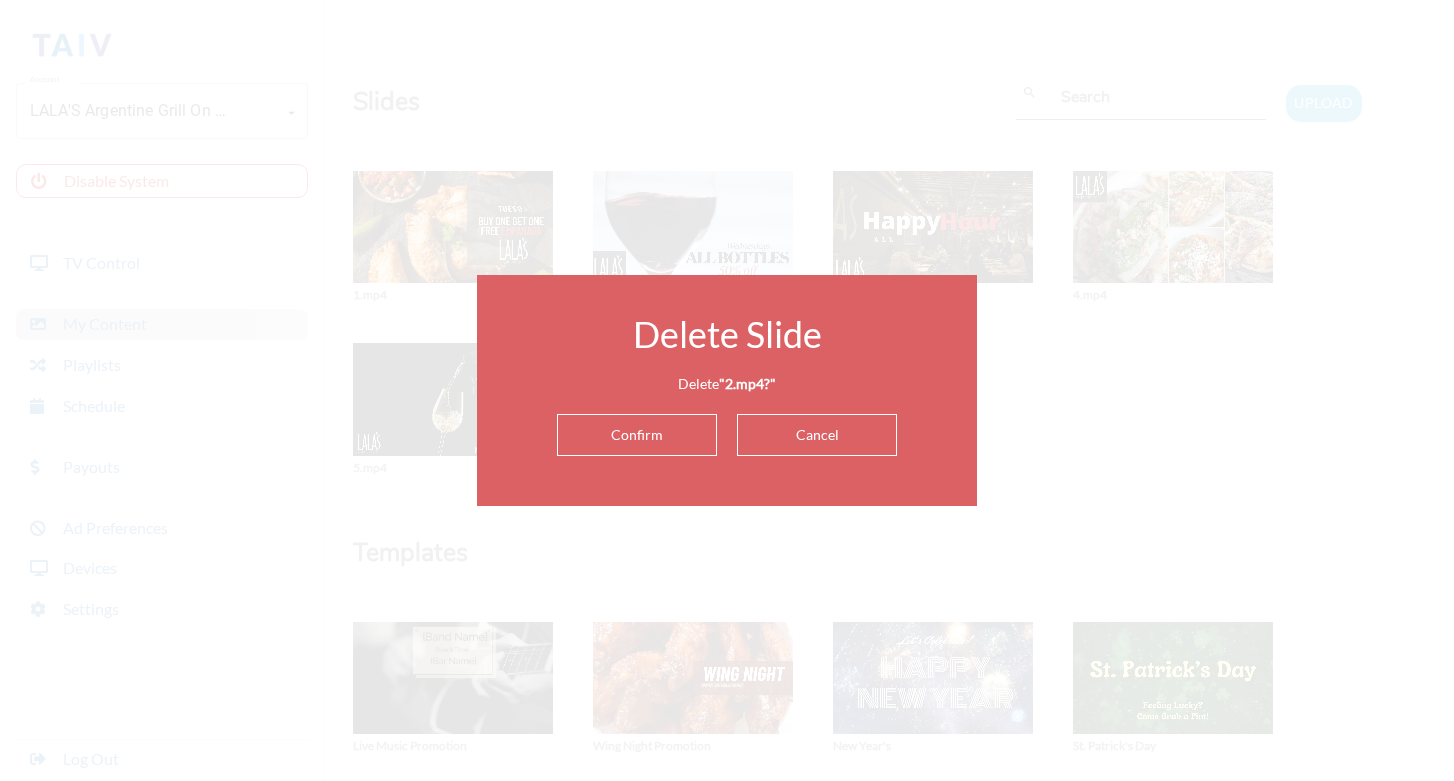click on "Cancel" at bounding box center (817, 435) 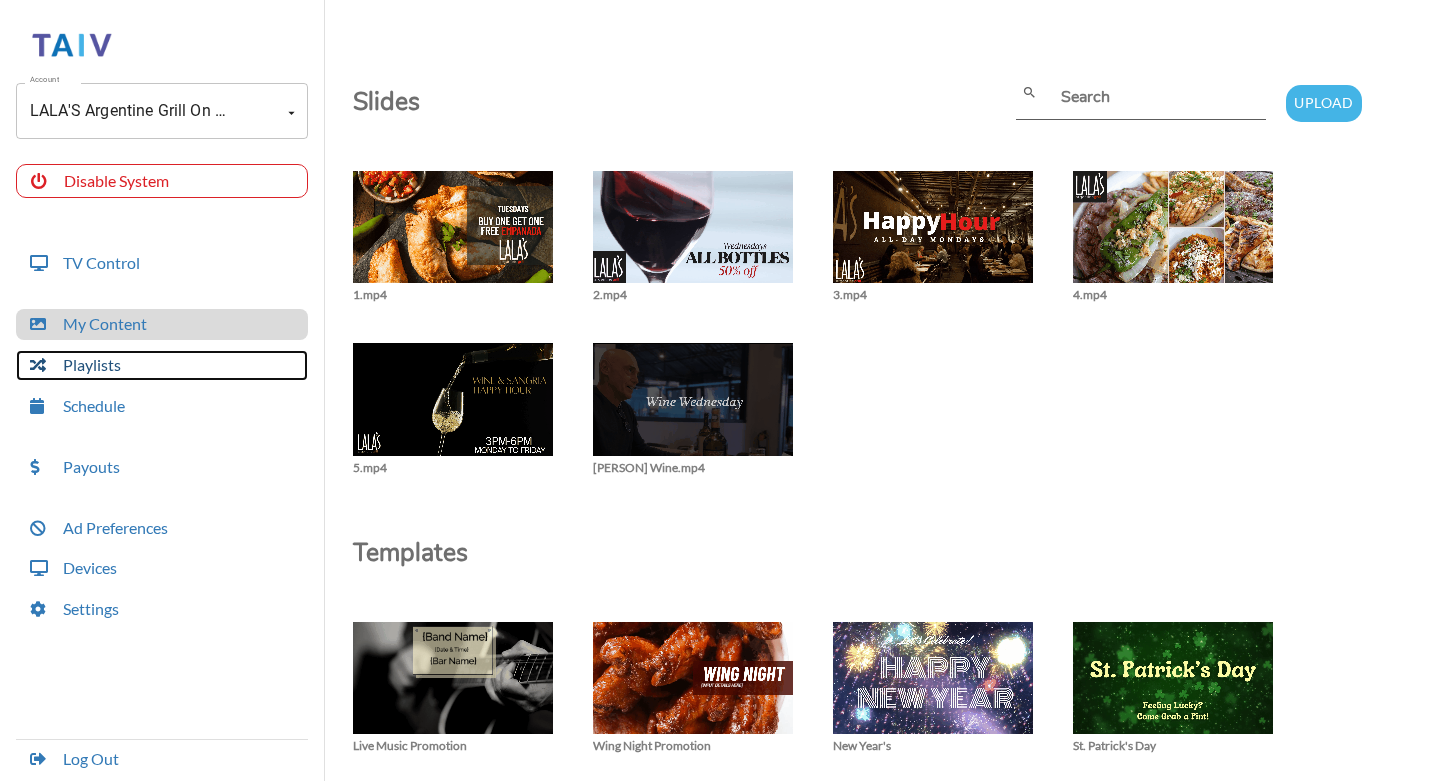 click on "Playlists" at bounding box center [162, 365] 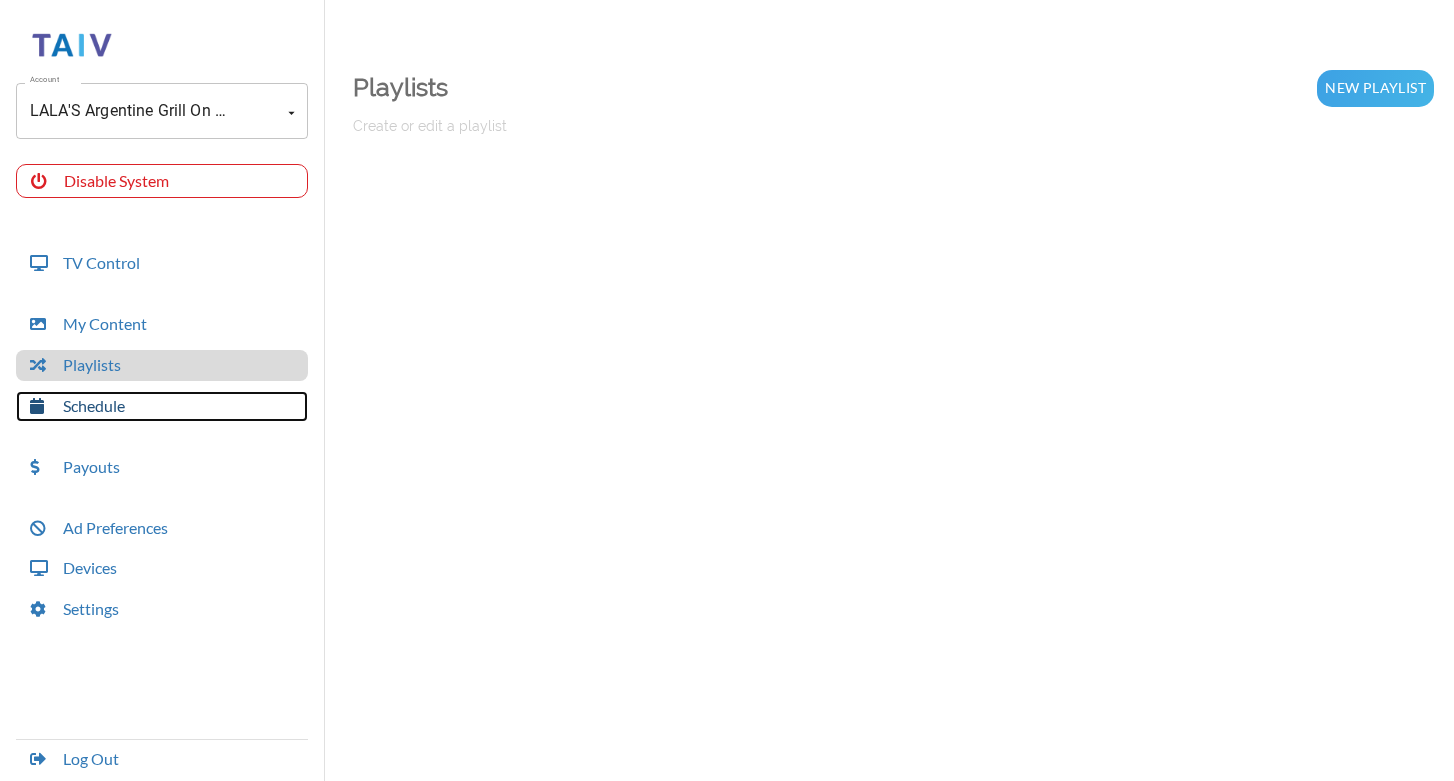 click on "Schedule" at bounding box center [162, 406] 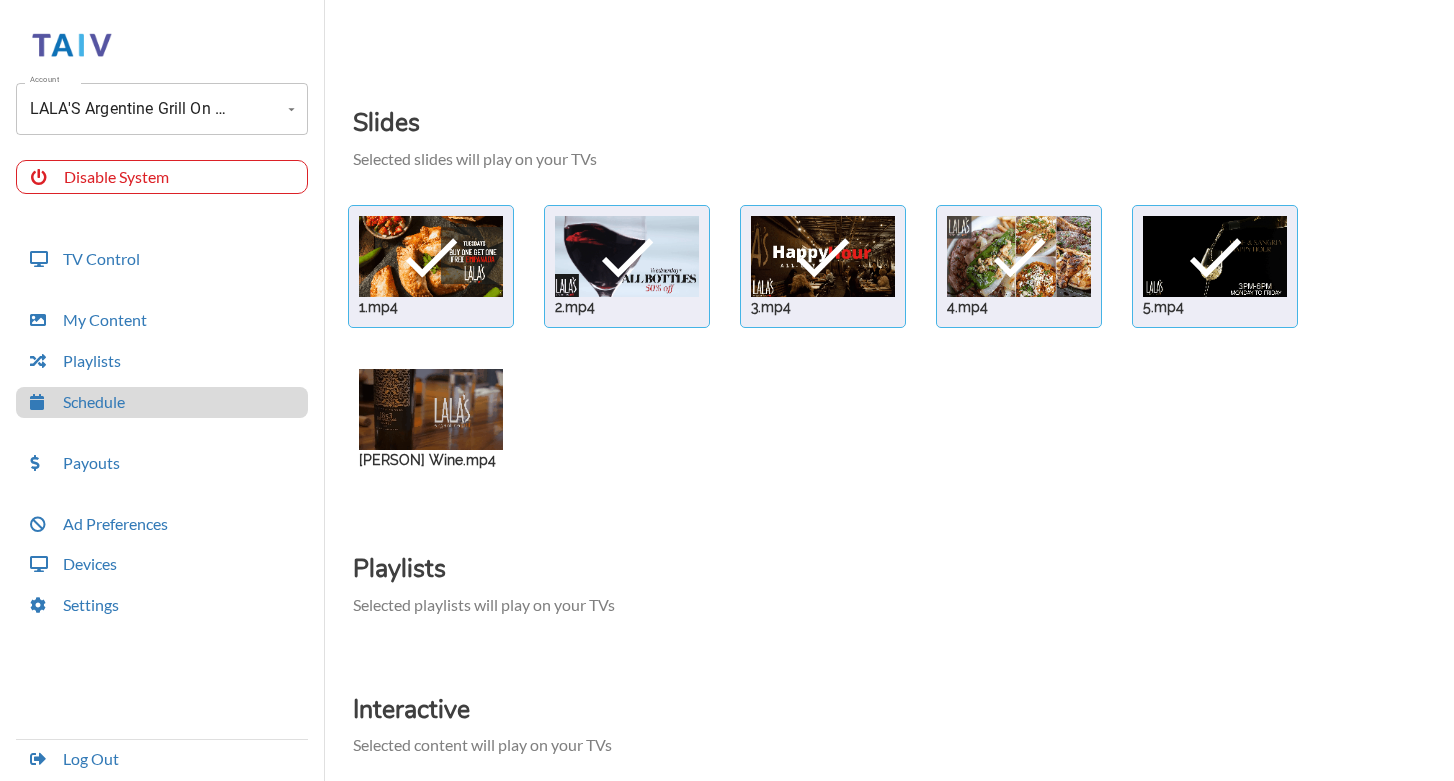 click at bounding box center (431, 256) 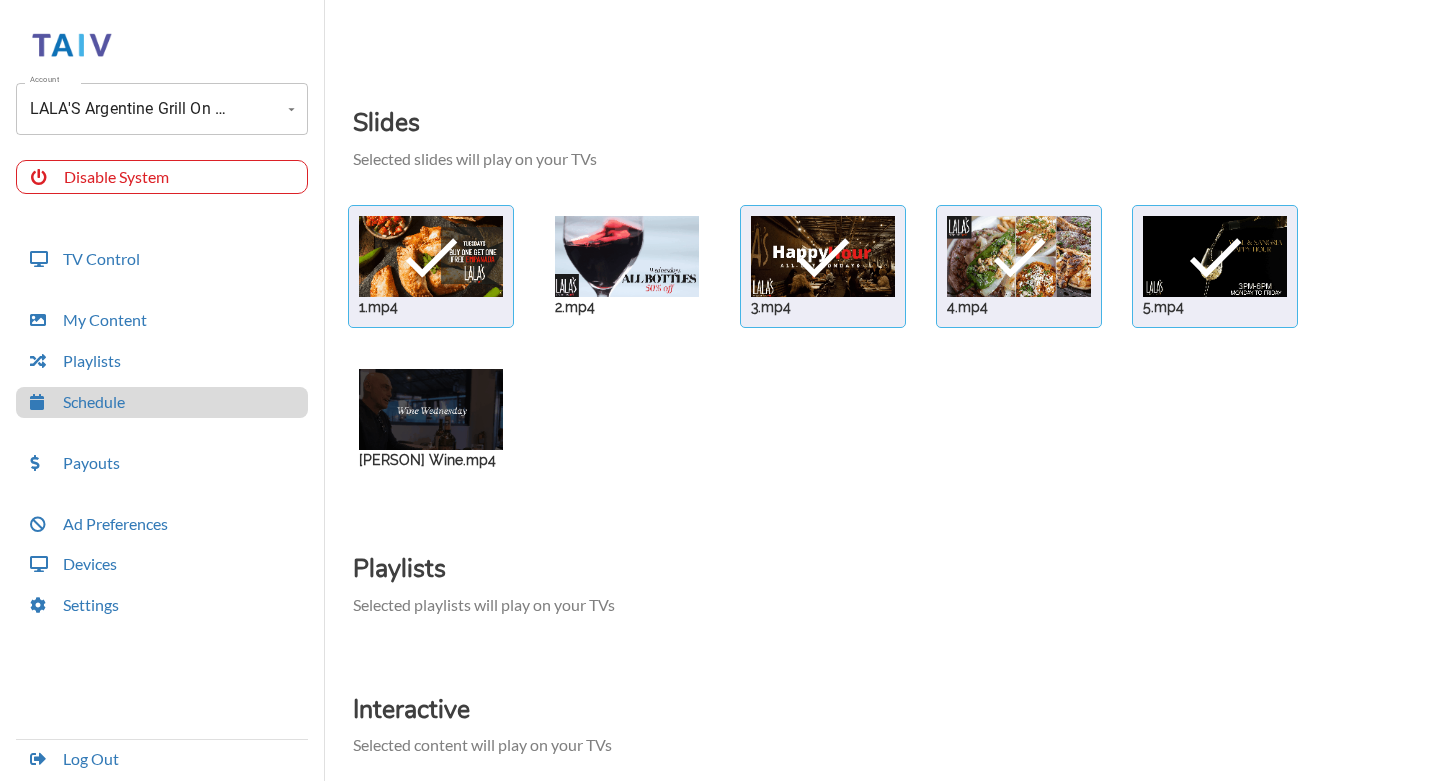 click at bounding box center (431, 256) 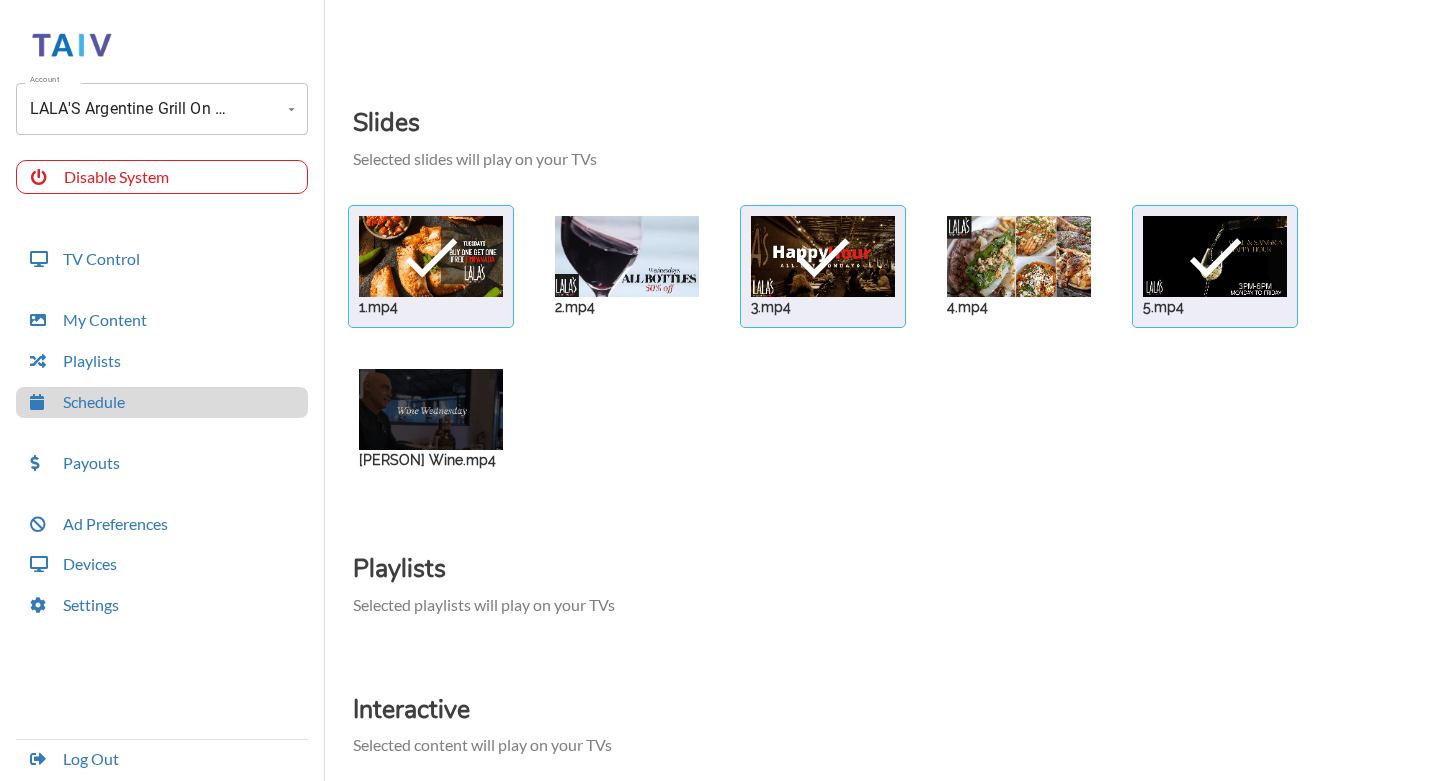 click on "check 1.mp4 2.mp4 check 3.mp4 4.mp4 check 5.mp4 [PERSON] Wine.mp4" at bounding box center (893, 343) 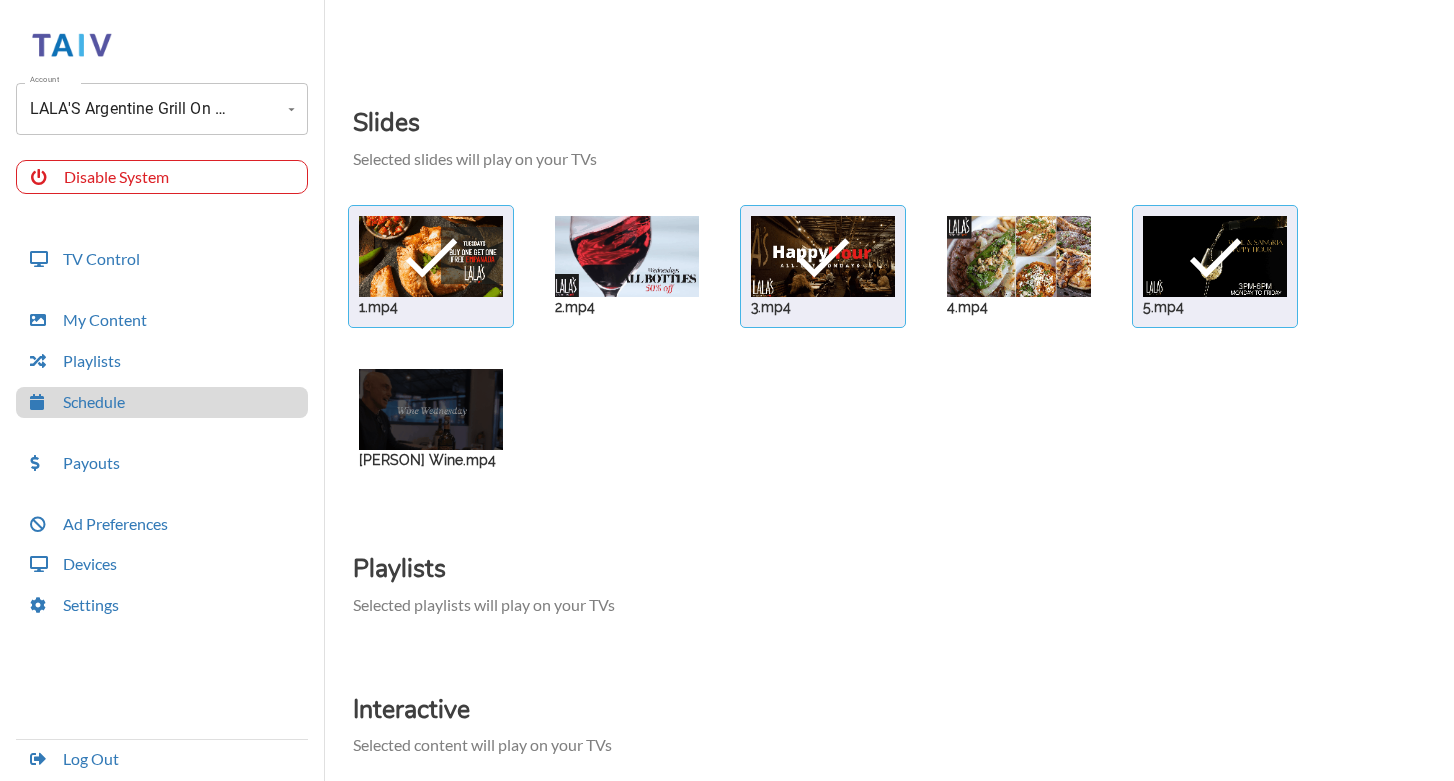 click at bounding box center [431, 256] 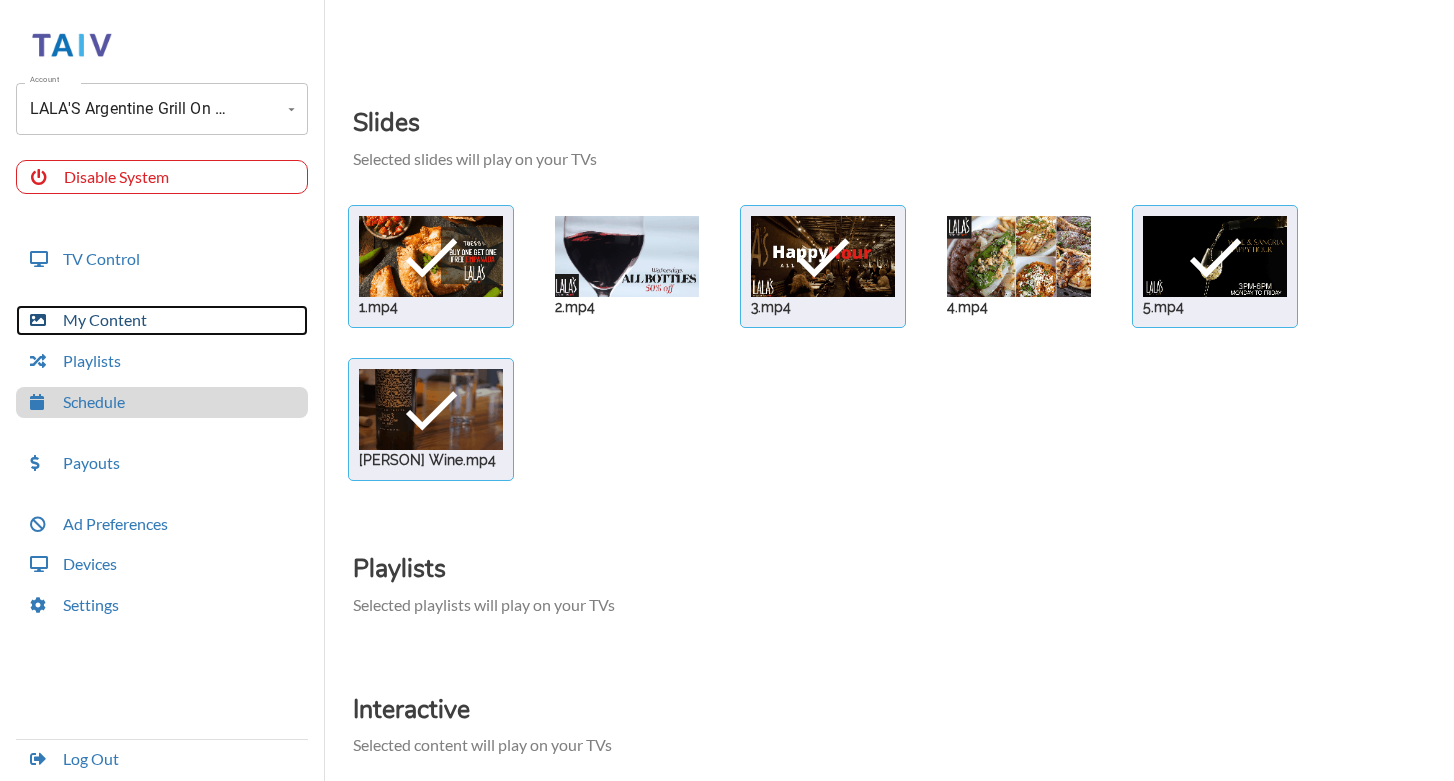 click on "My Content" at bounding box center [162, 320] 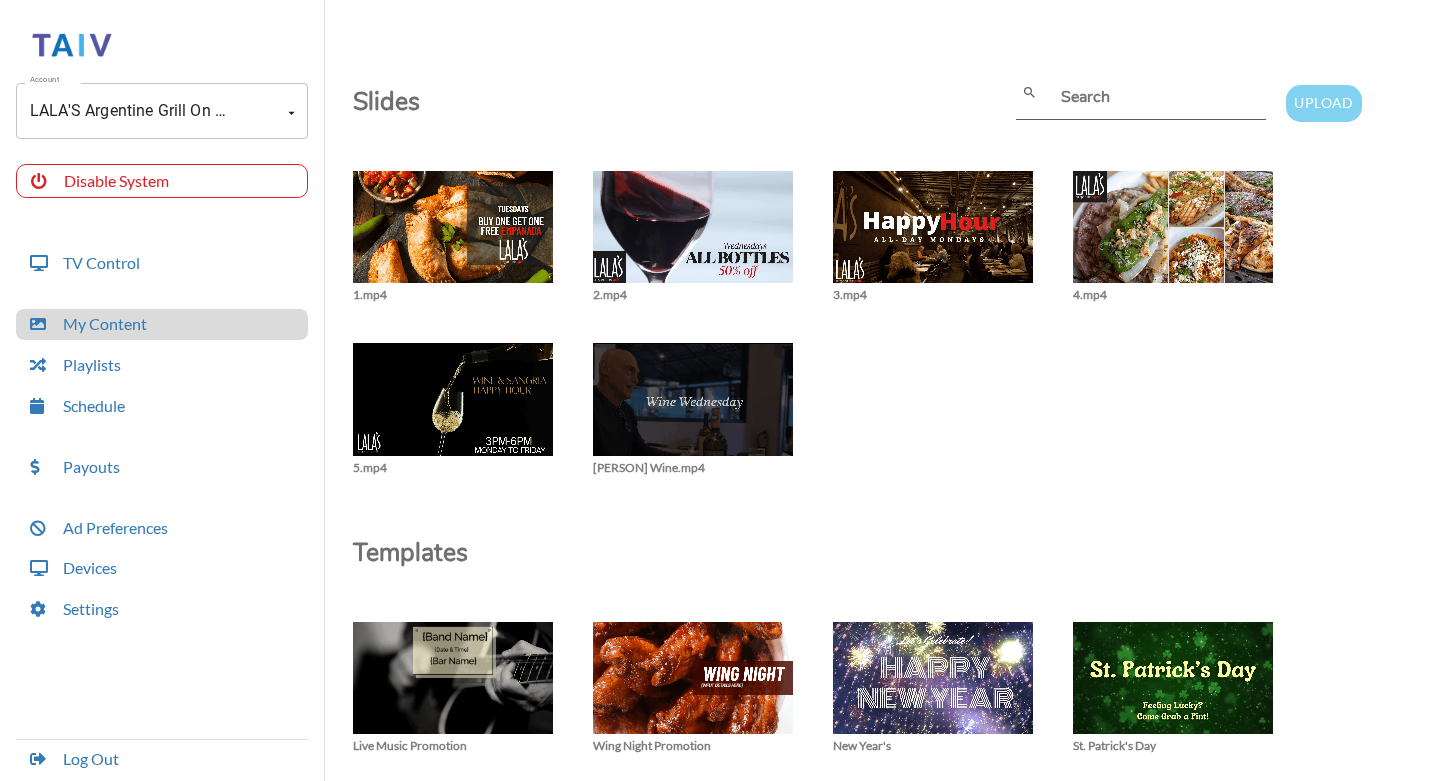 click on "Upload" at bounding box center (1323, 103) 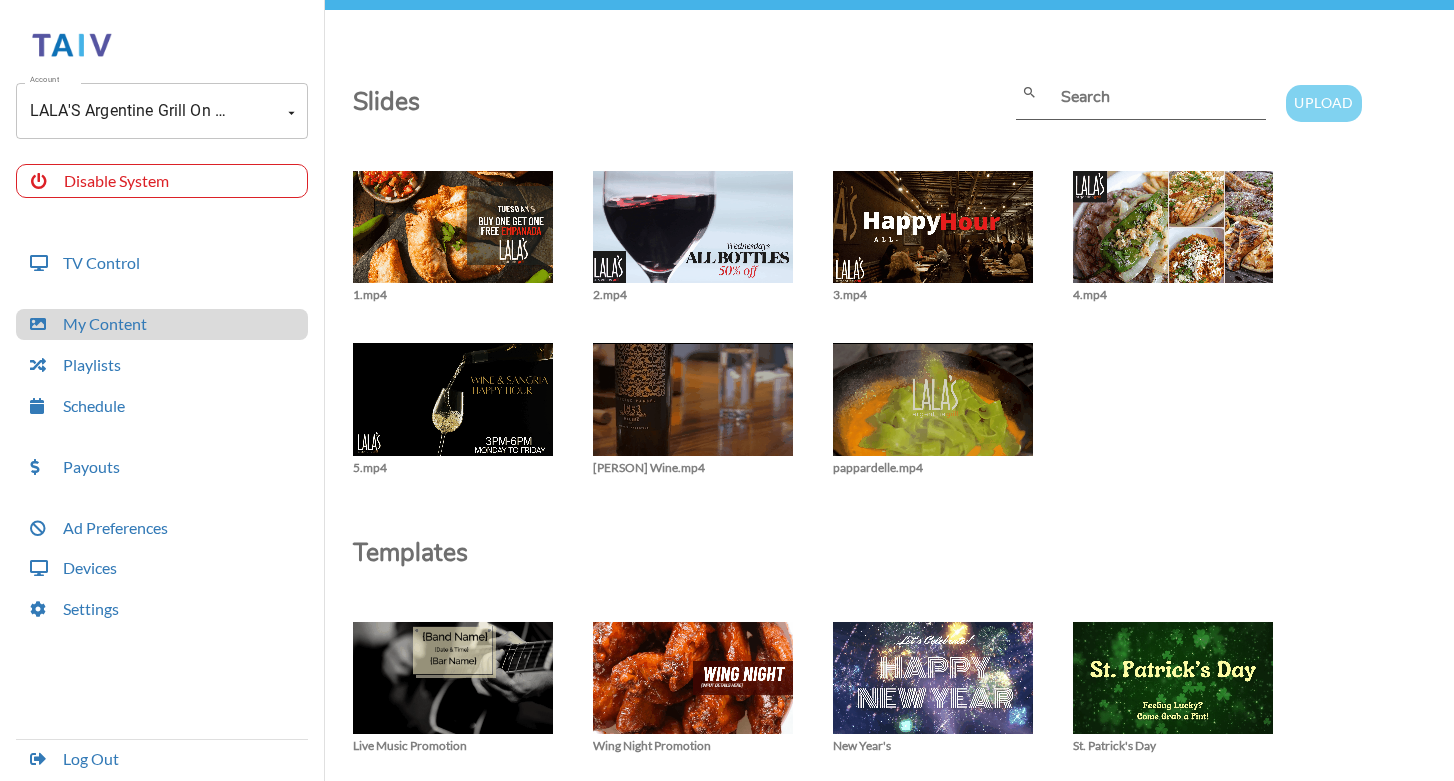 click on "Upload" at bounding box center (1323, 103) 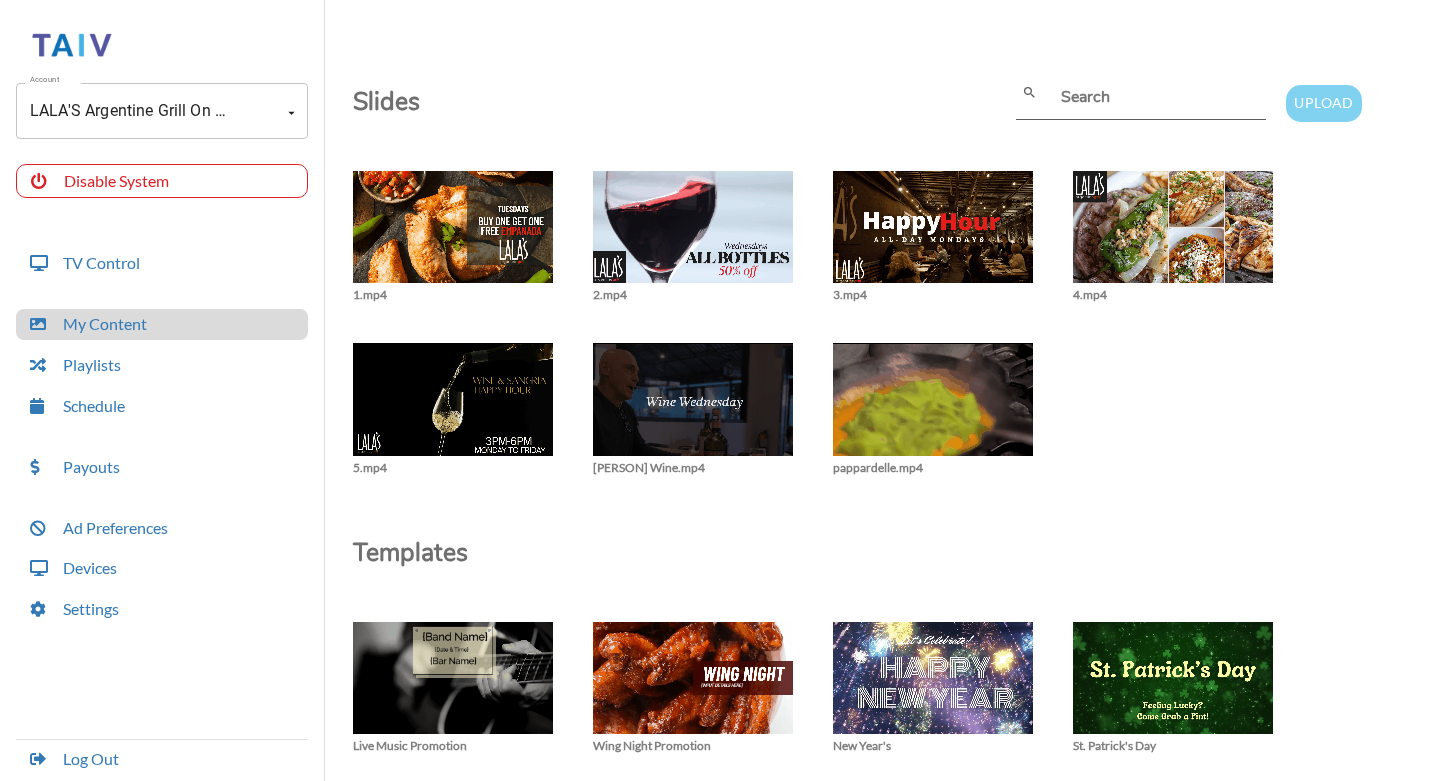 type on "C:\fakepath\private room.mp4" 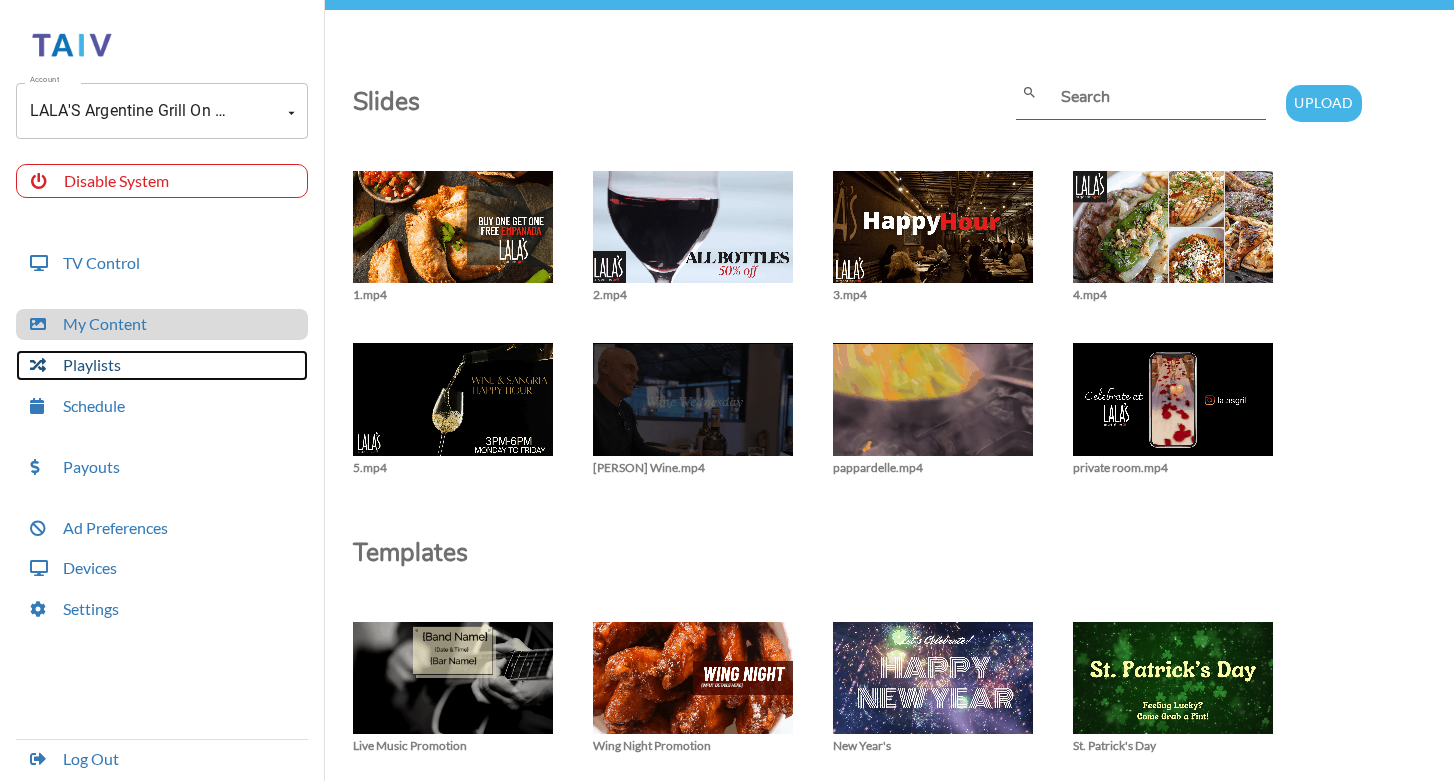 click on "Playlists" at bounding box center (162, 365) 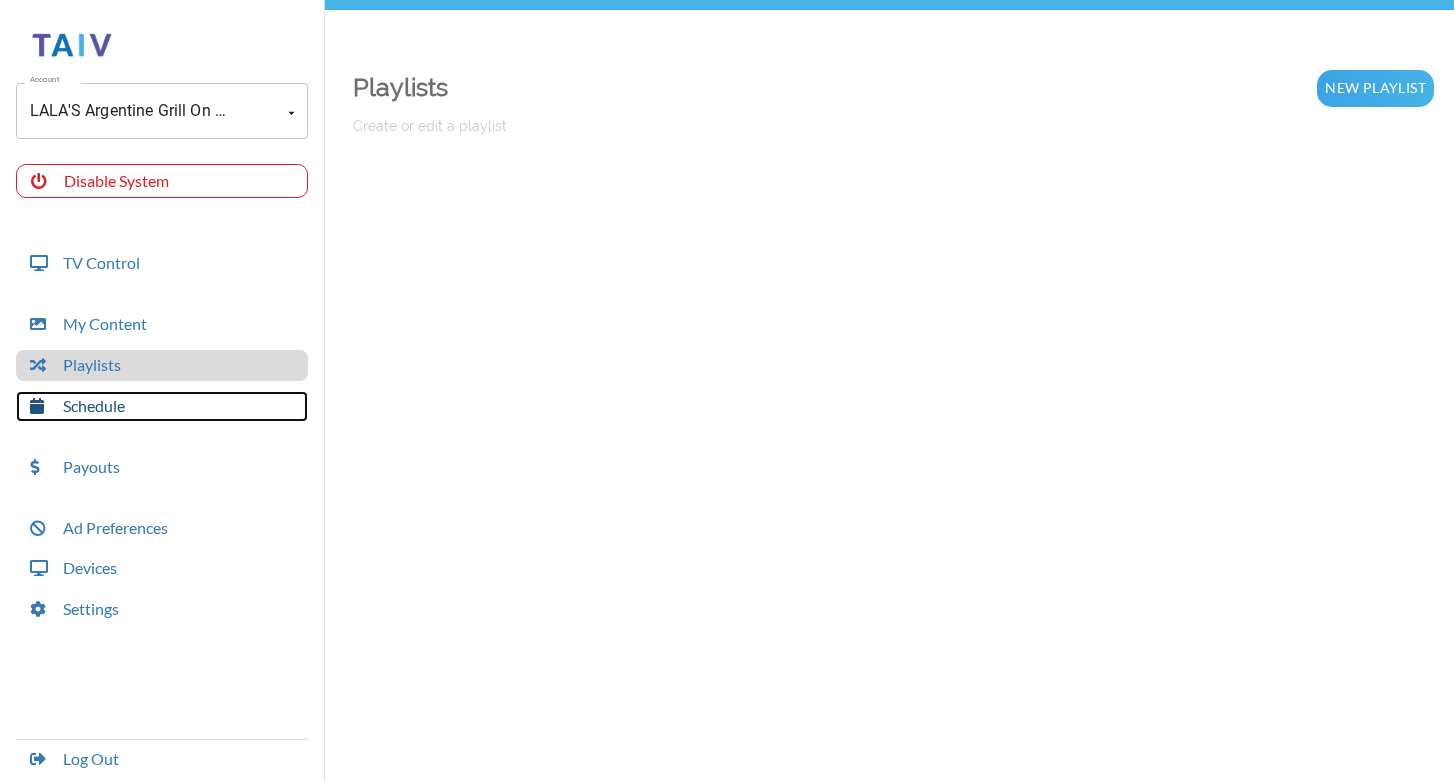 click on "Schedule" at bounding box center (162, 406) 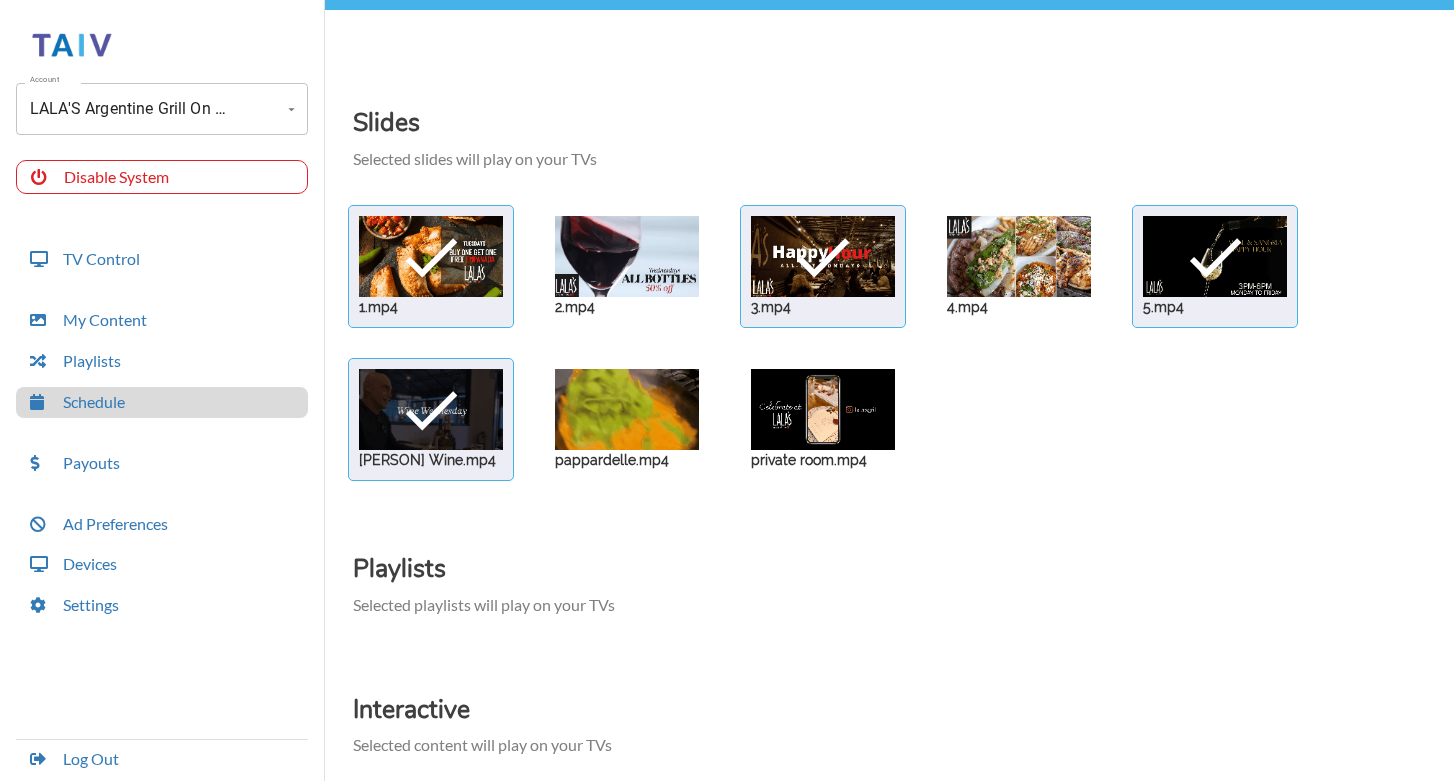 click at bounding box center [431, 256] 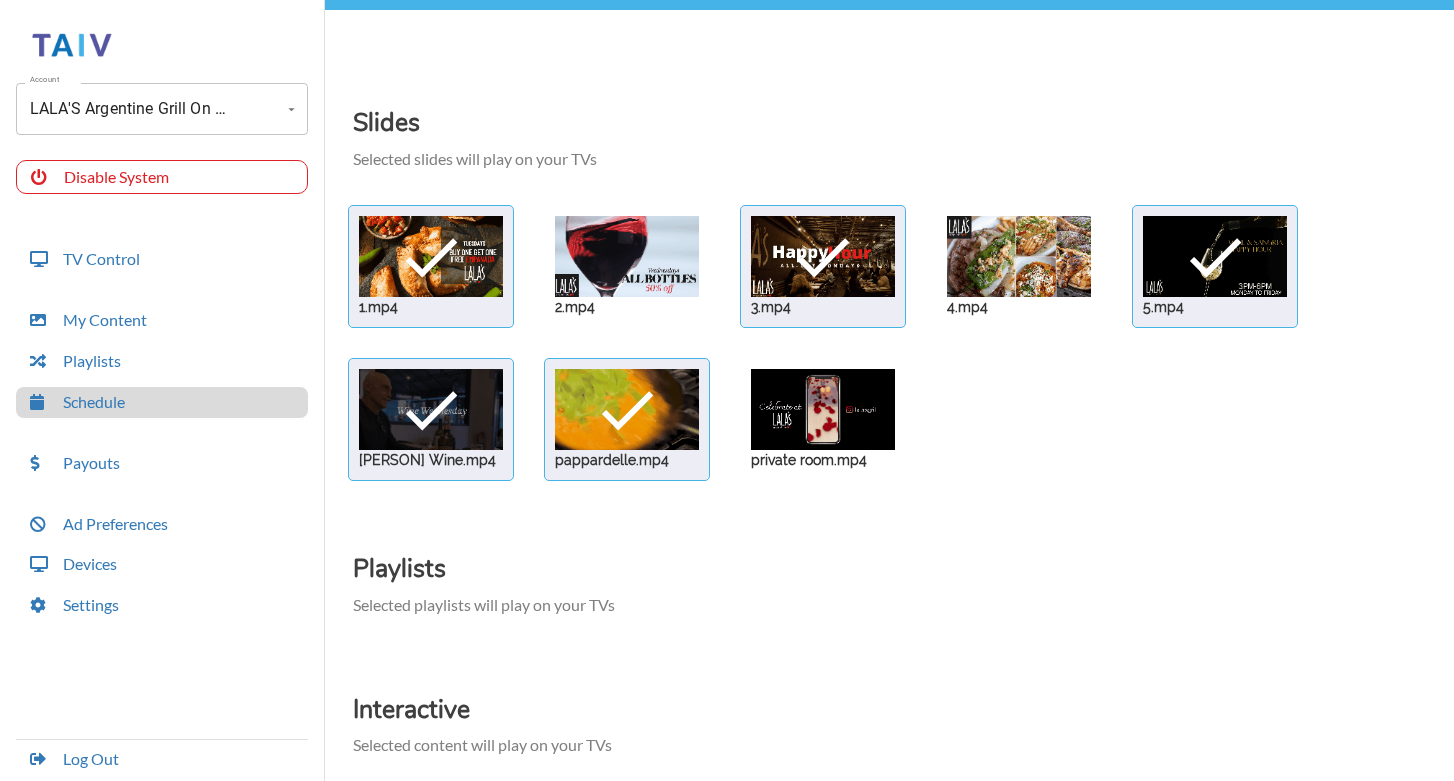 click at bounding box center [431, 256] 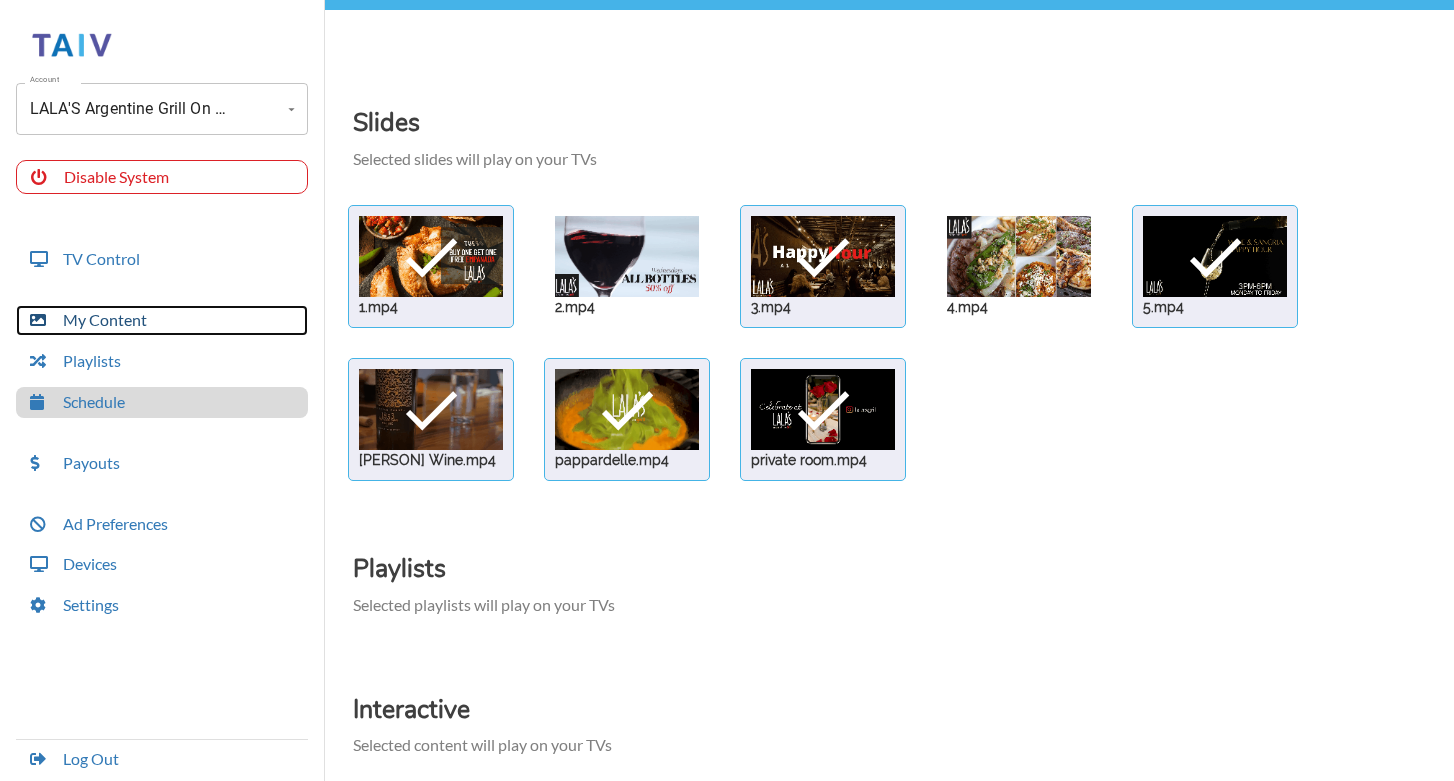 click on "My Content" at bounding box center (162, 320) 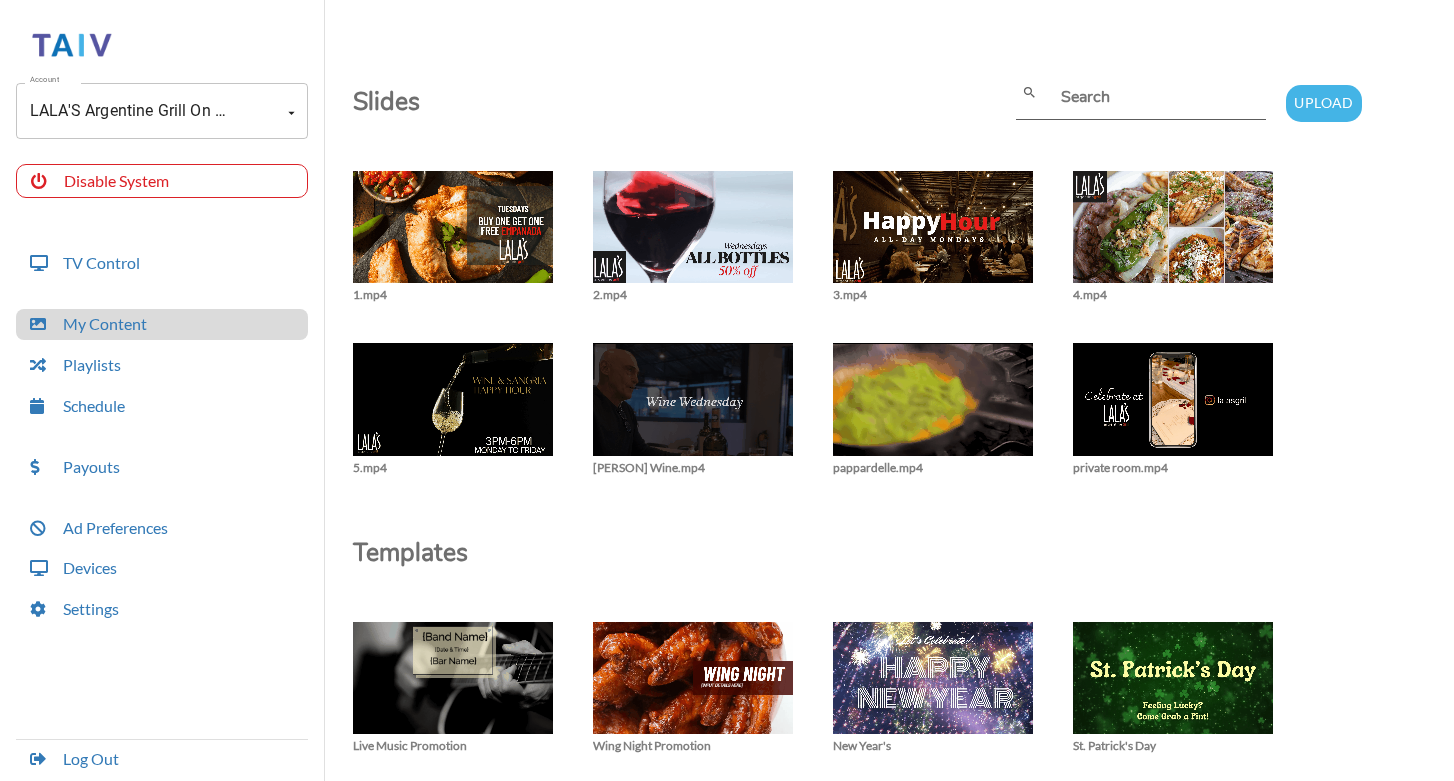 click on "Slides search Upload close 1.mp4 close 2.mp4 close 3.mp4 close 4.mp4 close 5.mp4 close [PERSON] Wine.mp4 close pappardelle.mp4 close private room.mp4 Templates Live Music Promotion Wing Night Promotion New Year's St. Patrick's Day Christmas Halloween Hanukkah 4th of July Last Call Cinco de Mayo Happy Hour Neon Sign Sorry We're Closed Karaoke 2 Karaoke 3 Wine time Beer Time Happy Hour 2 Tequila Thanksgiving Karaoke 1 Labor Day Mardi Gras Memorial Day Football Promo with Text Football Promo no text New Year's Eve March Madness Margarita Monday Taco Tuesday Taco Tuesday Wine Wednesday Wing Night with Text Wing Wednesday Wing Wednesday with Text Wing Wednesday no Text Football Game Promo Basketball Game Promo Baseball Game Promo Hockey Game Promo I Pity the Fool Meme Happy Hour Meme Pedro Pascal Meme Steve Carrel Meme Dog Meme 1 Shots Meme Song Meme homer meme Lebron Taco Tuesday Meme Squirtle Saxophone Meme Social Anxiety Meme Money Meme Silly Memes Meme Best Friends Meme Butterfly Meme Close Tab Meme Friday Meme" at bounding box center [893, 1887] 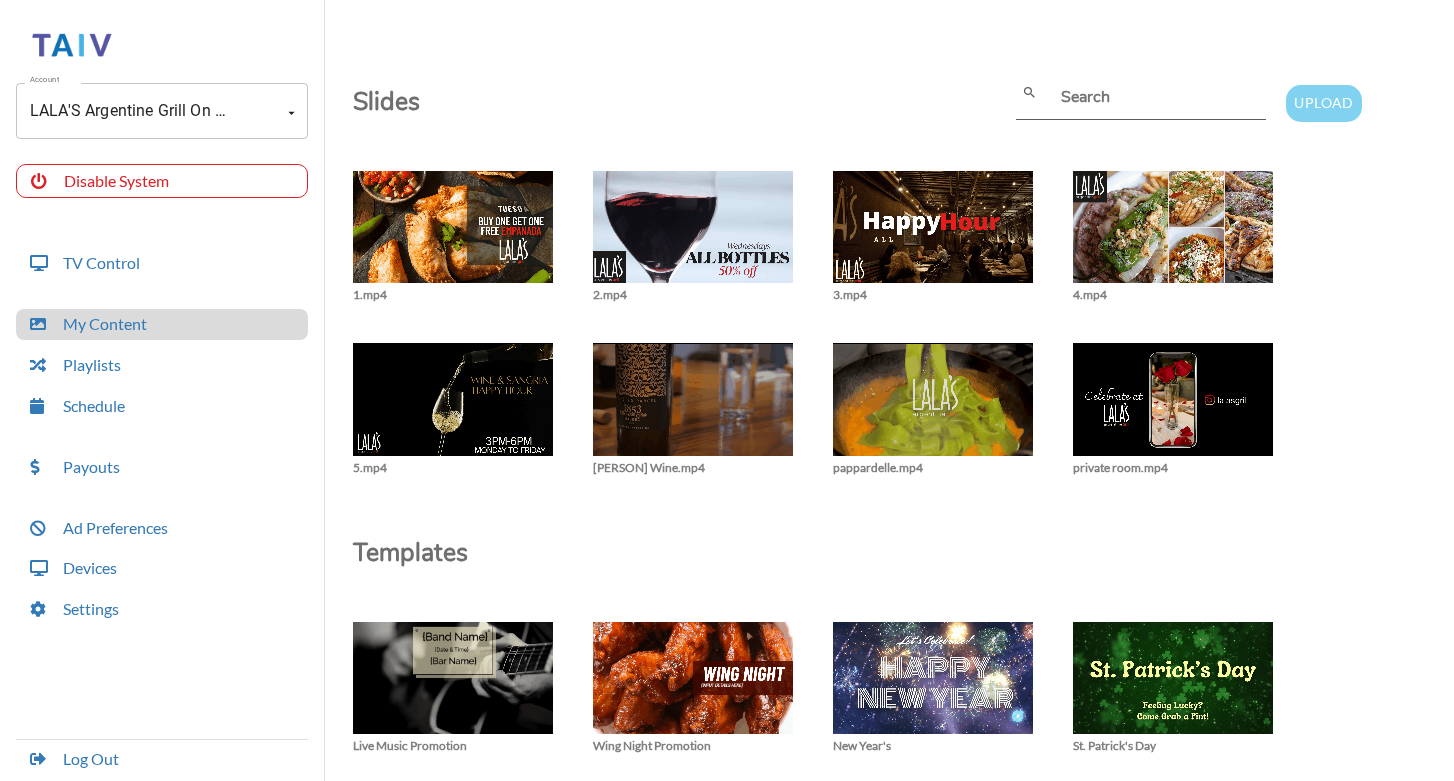 click on "Upload" at bounding box center [1323, 103] 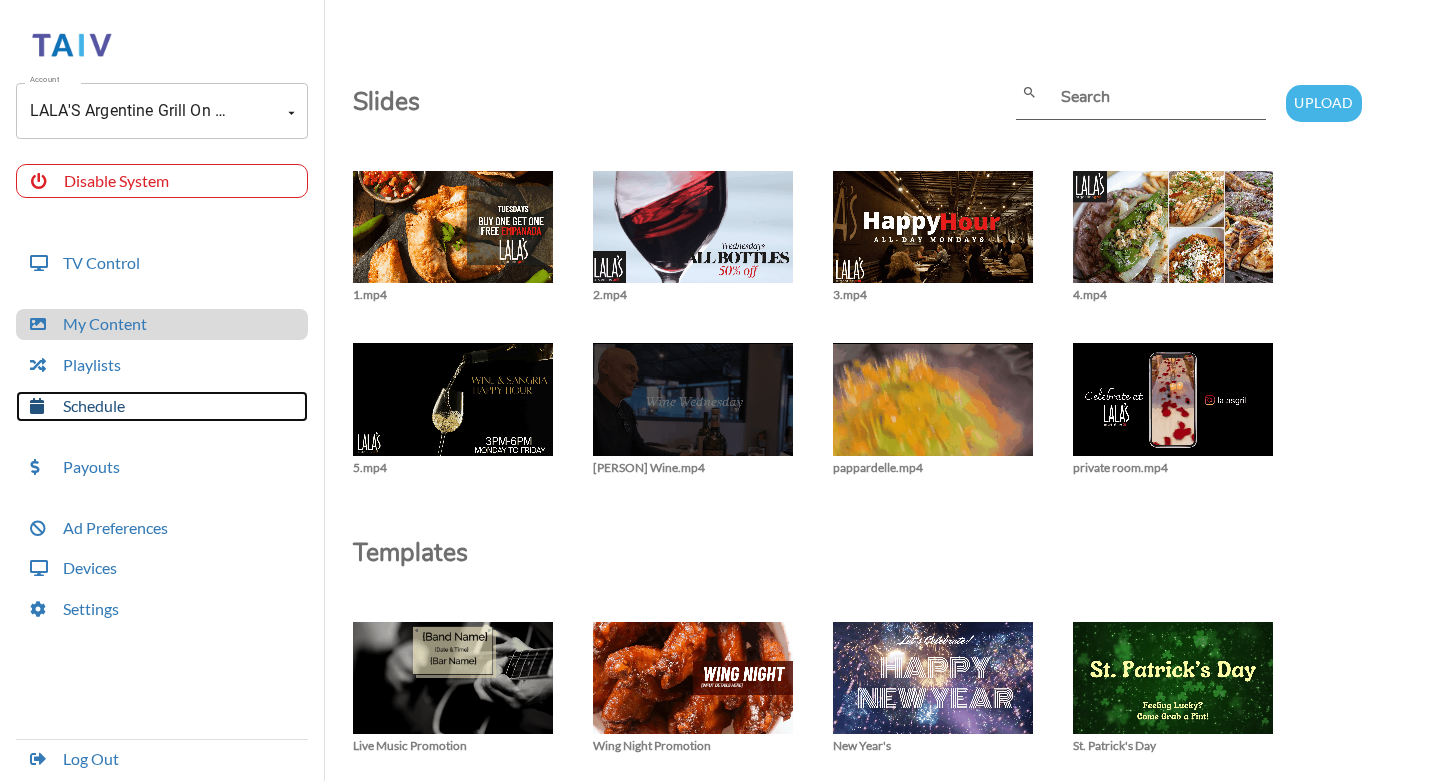 click on "Schedule" at bounding box center (162, 406) 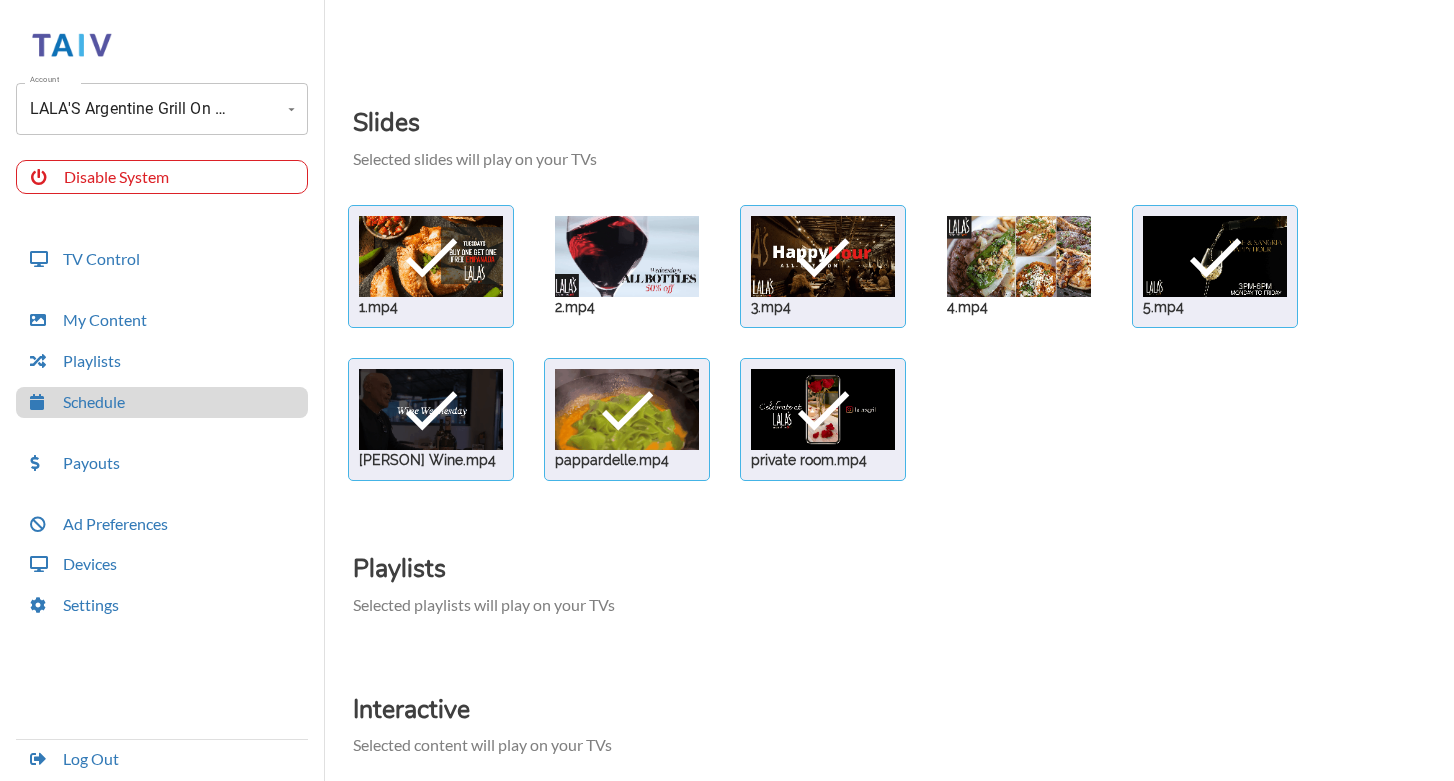 click on "Playlists Selected playlists will play on your TVs" at bounding box center (903, 576) 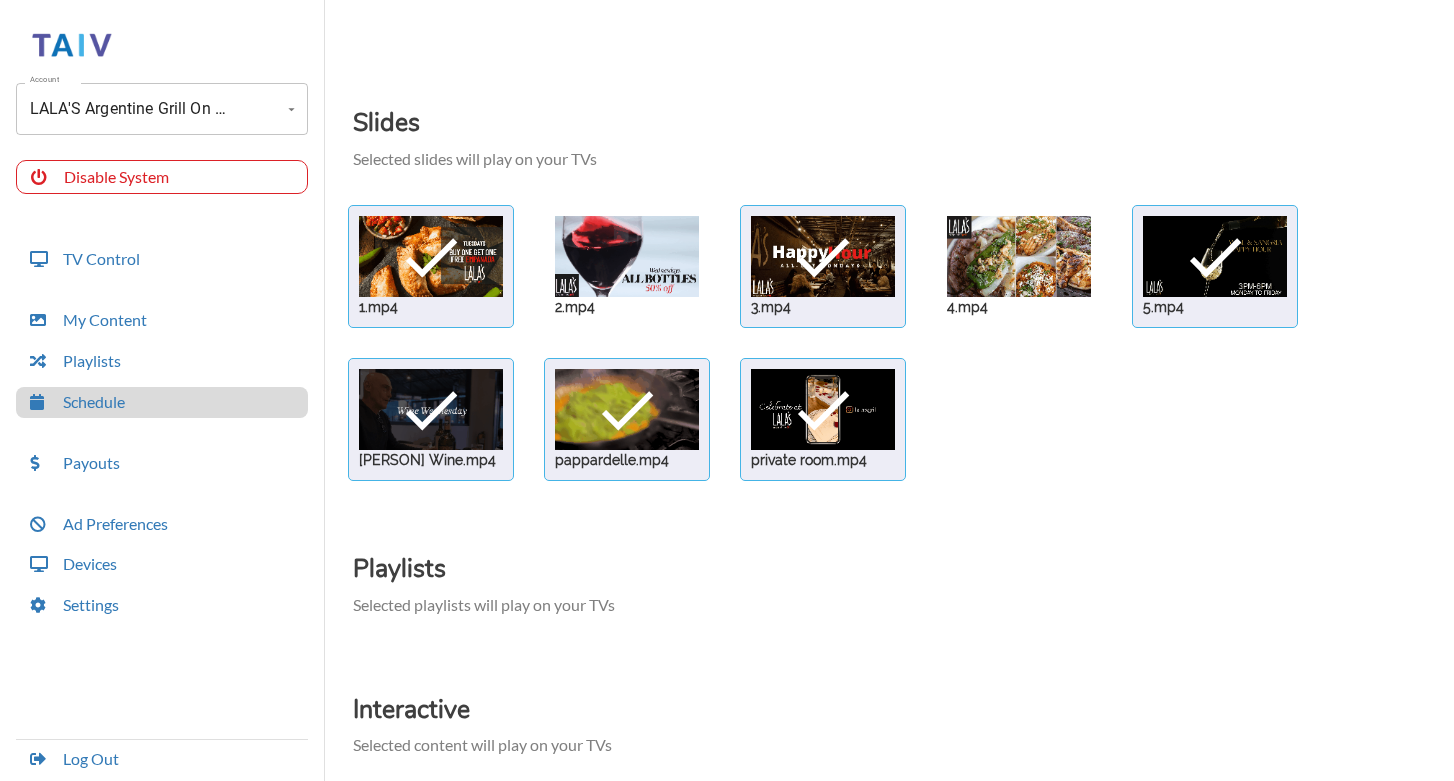 click on "Playlists Selected playlists will play on your TVs" at bounding box center [903, 576] 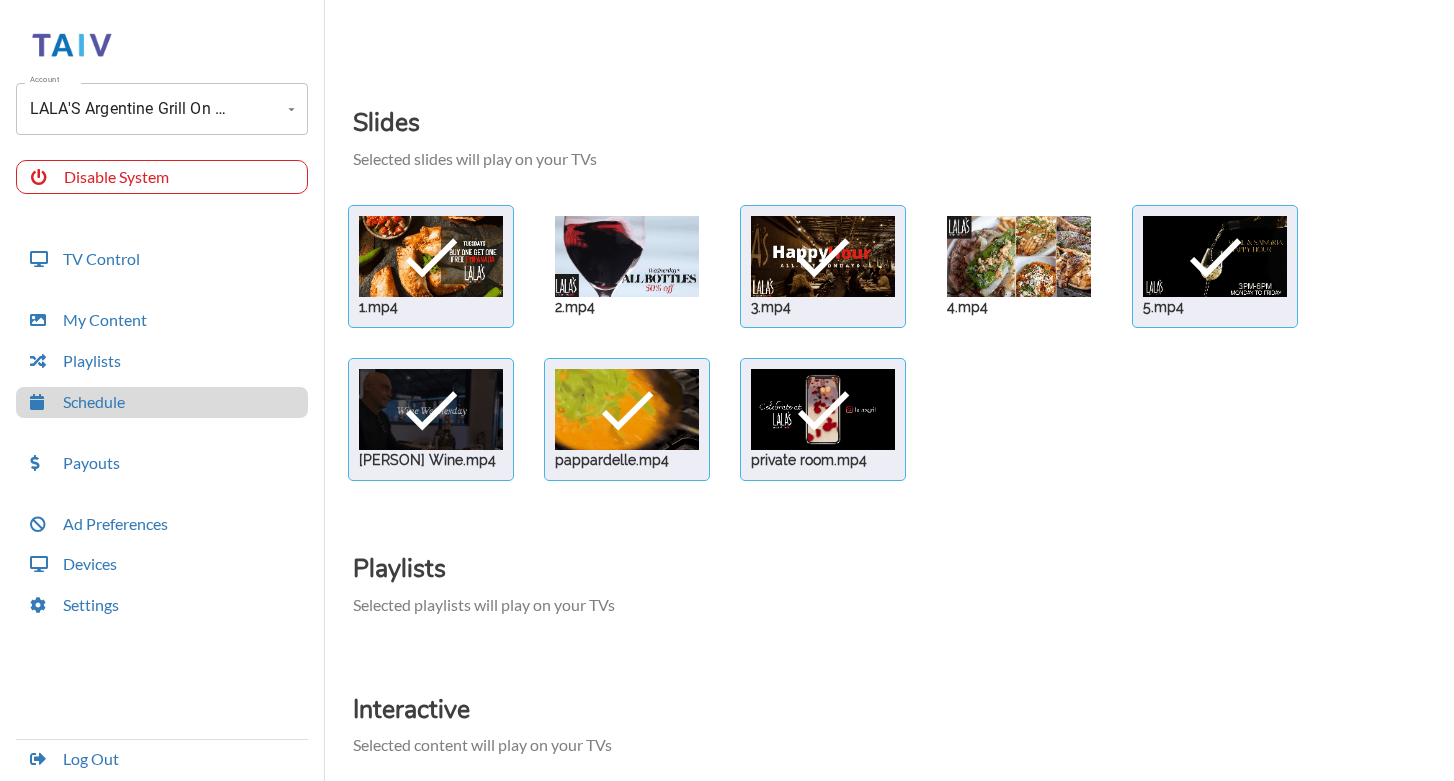 click on "check 1.mp4 2.mp4 check 3.mp4 4.mp4 check 5.mp4 check [PERSON] Wine.mp4 check pappardelle.mp4 check private room.mp4" at bounding box center [893, 343] 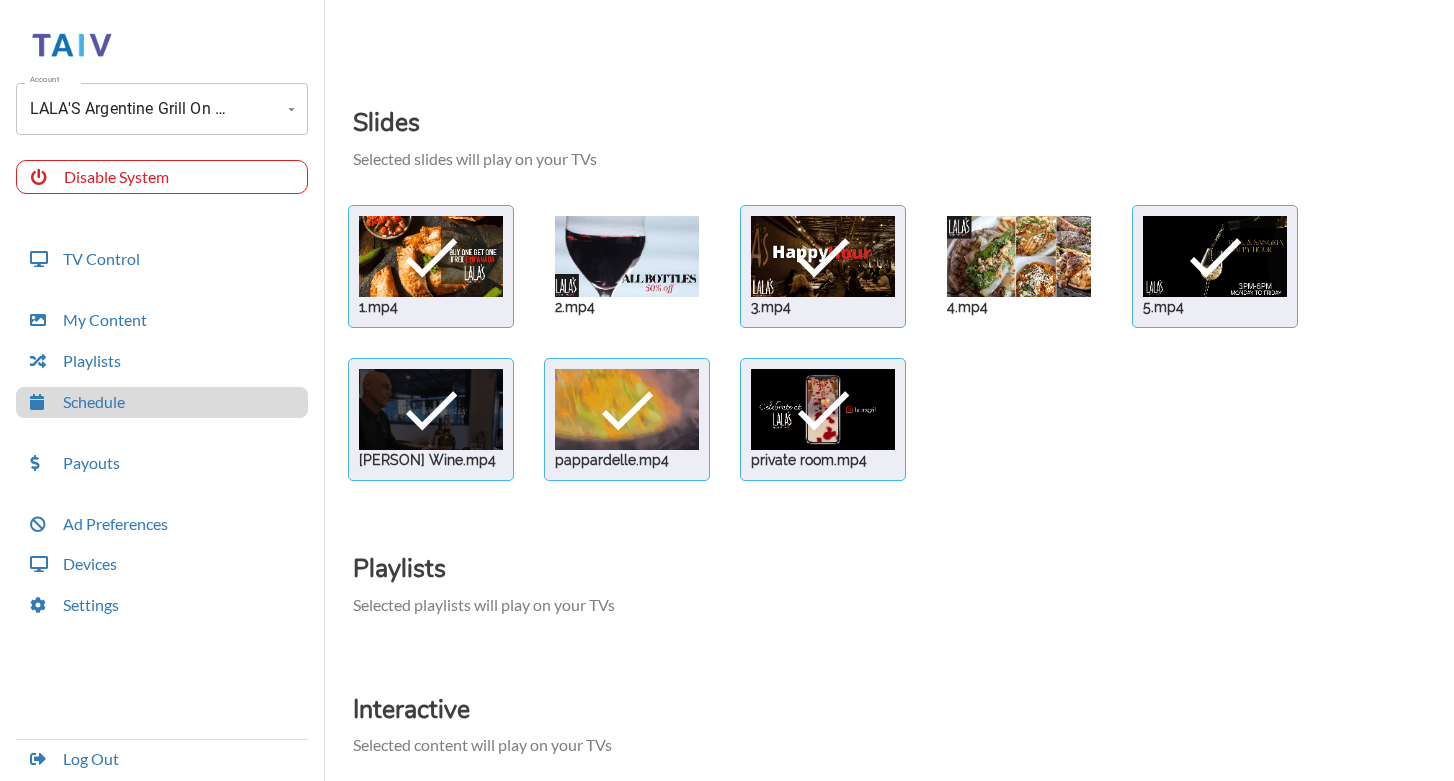 click on "Slides Selected slides will play on your TVs check 1.mp4 2.mp4 check 3.mp4 4.mp4 check 5.mp4 check [PERSON] Wine.mp4 check pappardelle.mp4 check private room.mp4 Playlists Selected playlists will play on your TVs Interactive Selected content will play on your TVs Taiv Trivia Live Weather Updates Trivia Questions 1" at bounding box center [893, 566] 